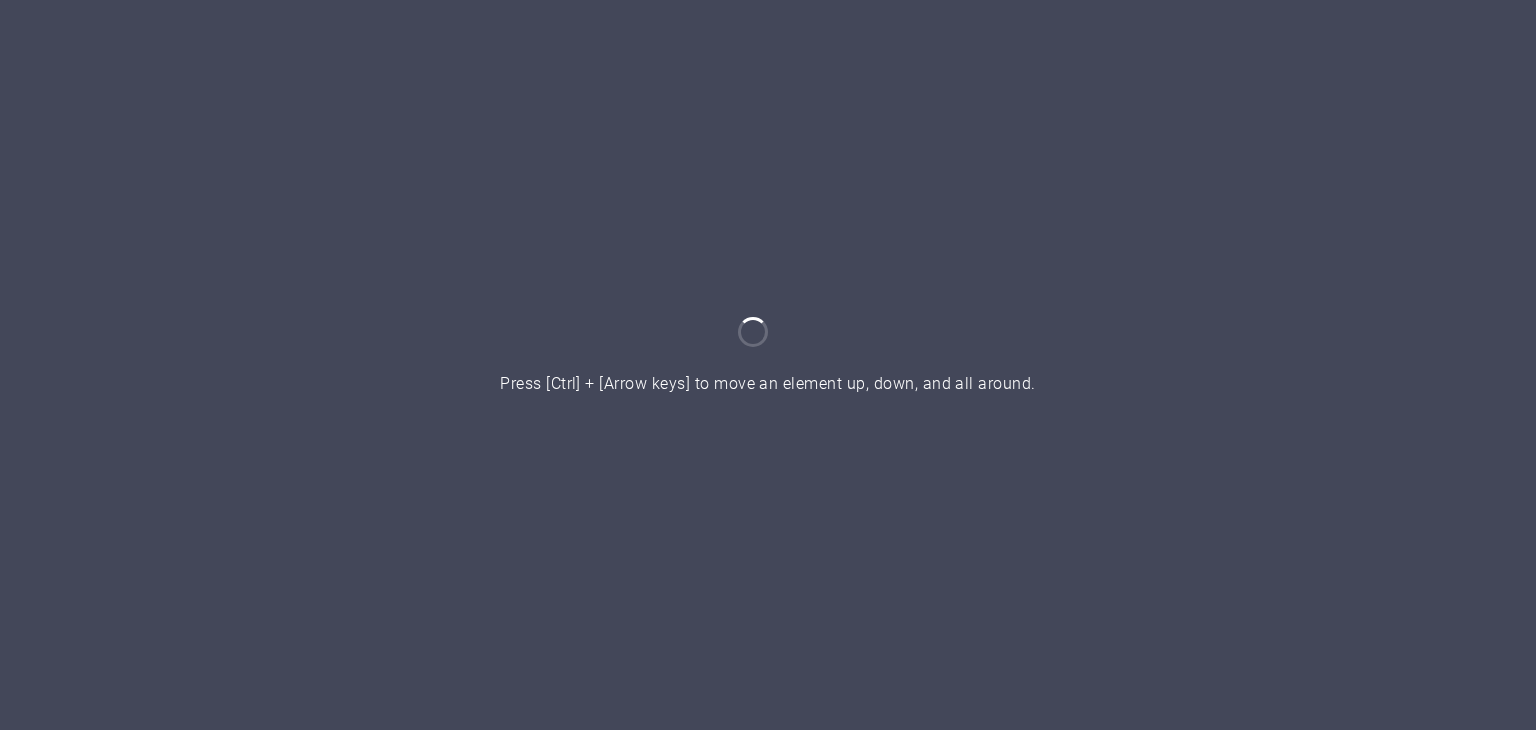 scroll, scrollTop: 0, scrollLeft: 0, axis: both 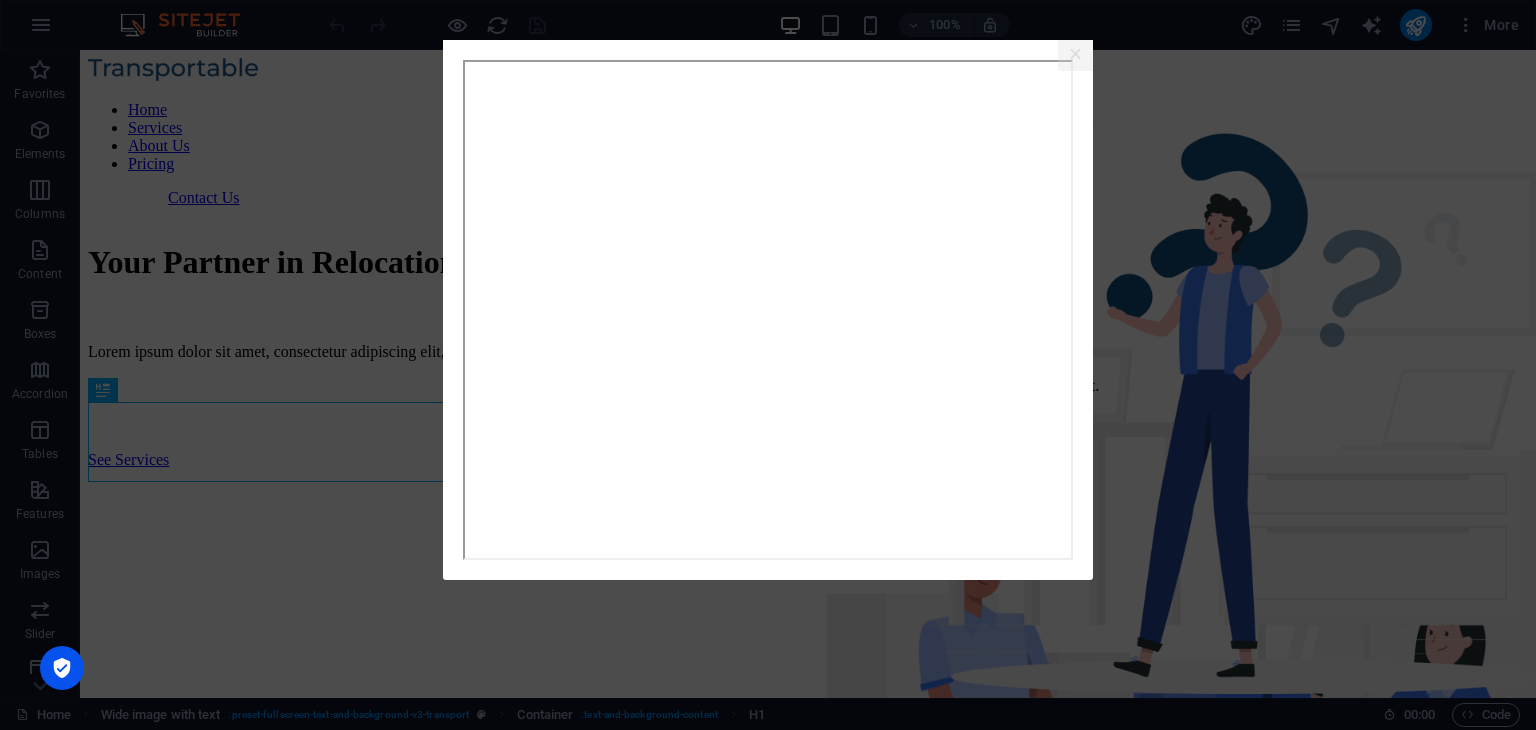 click on "×" 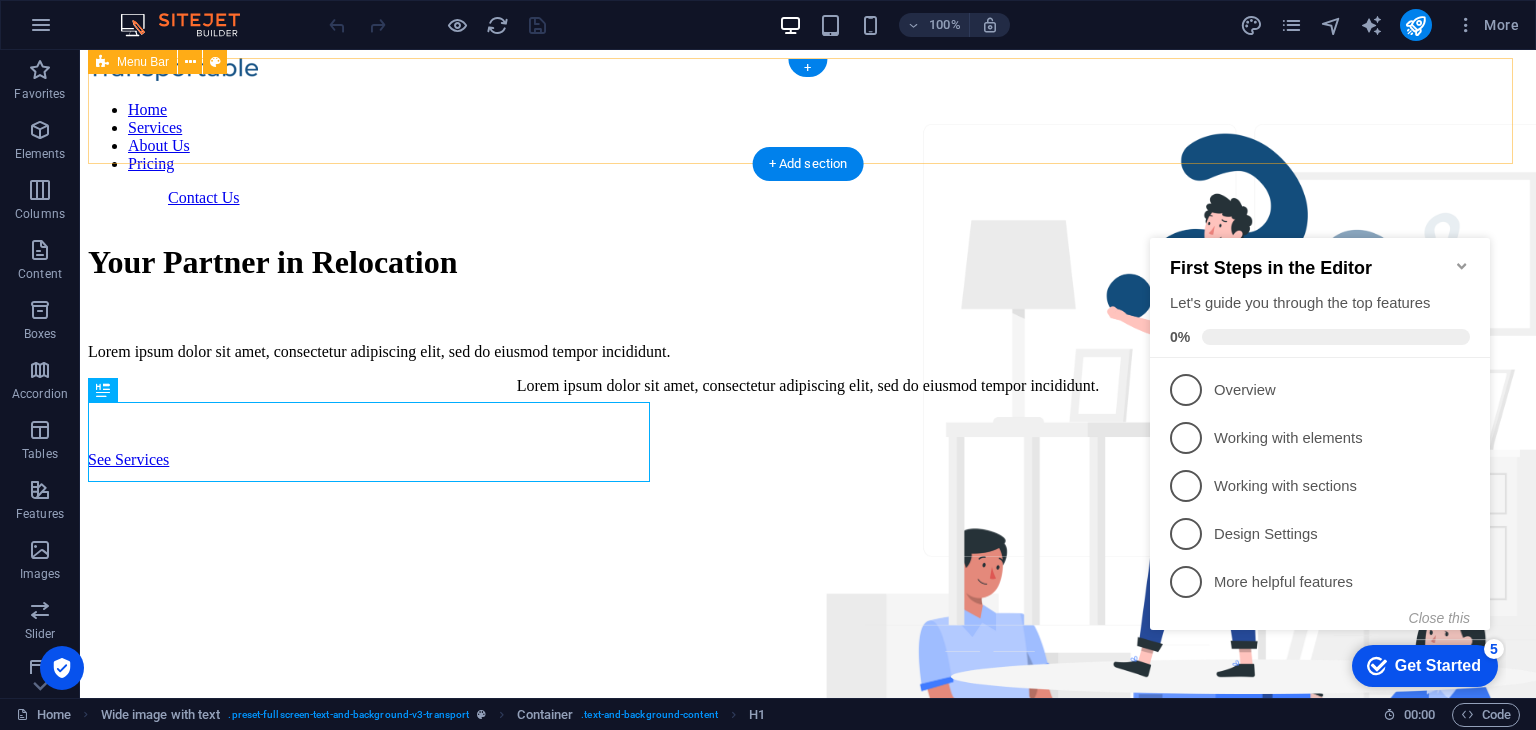 scroll, scrollTop: 0, scrollLeft: 0, axis: both 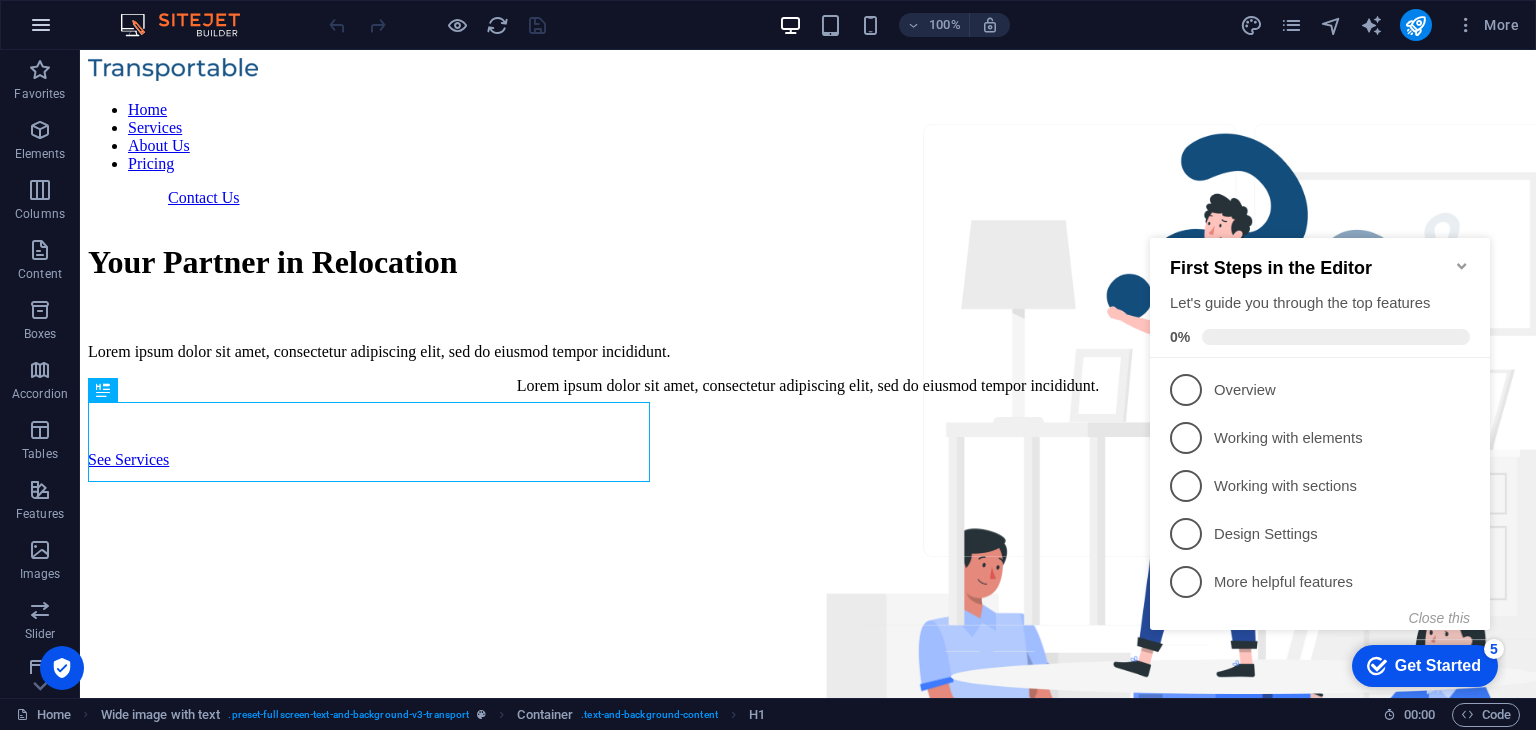 click at bounding box center (41, 25) 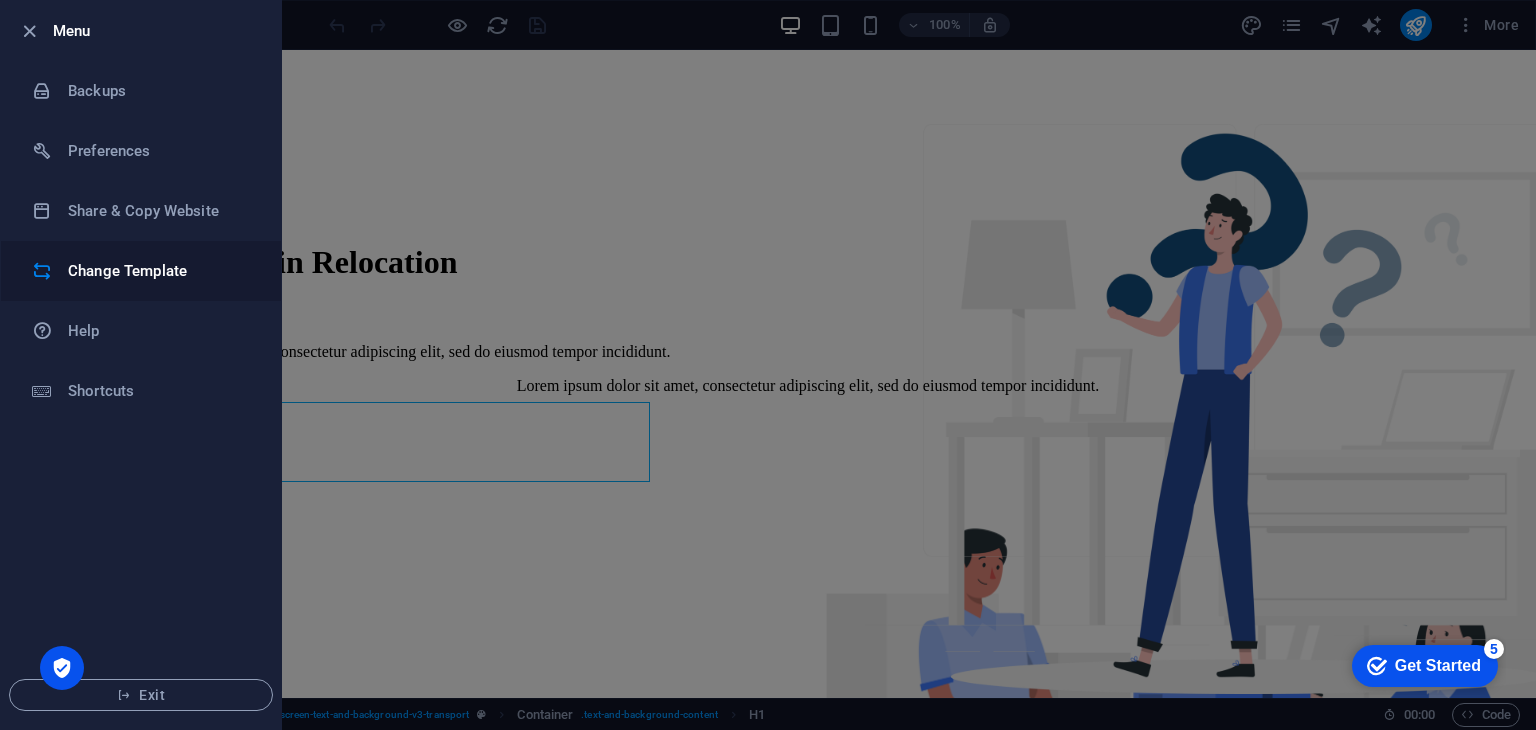 click on "Change Template" at bounding box center (160, 271) 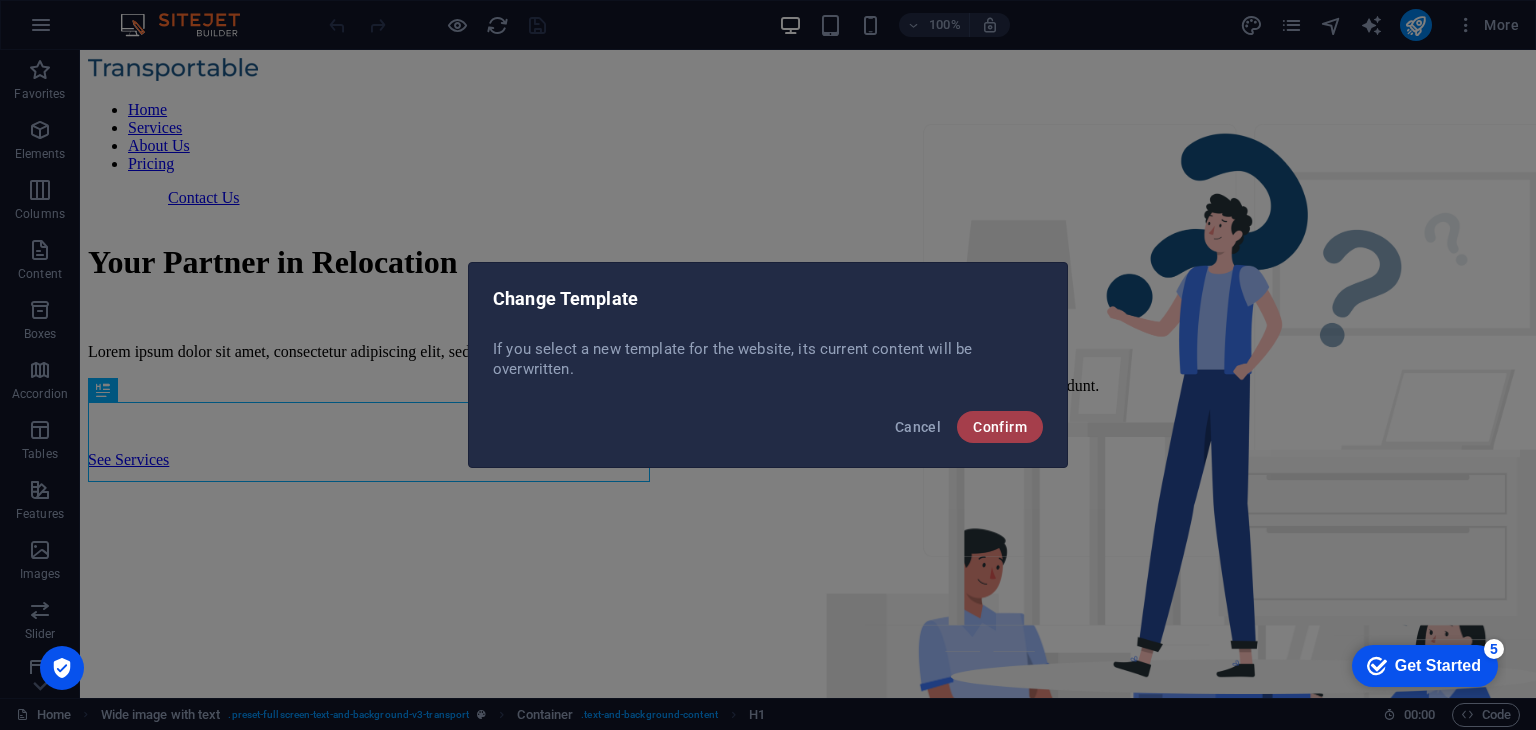 click on "Confirm" at bounding box center (1000, 427) 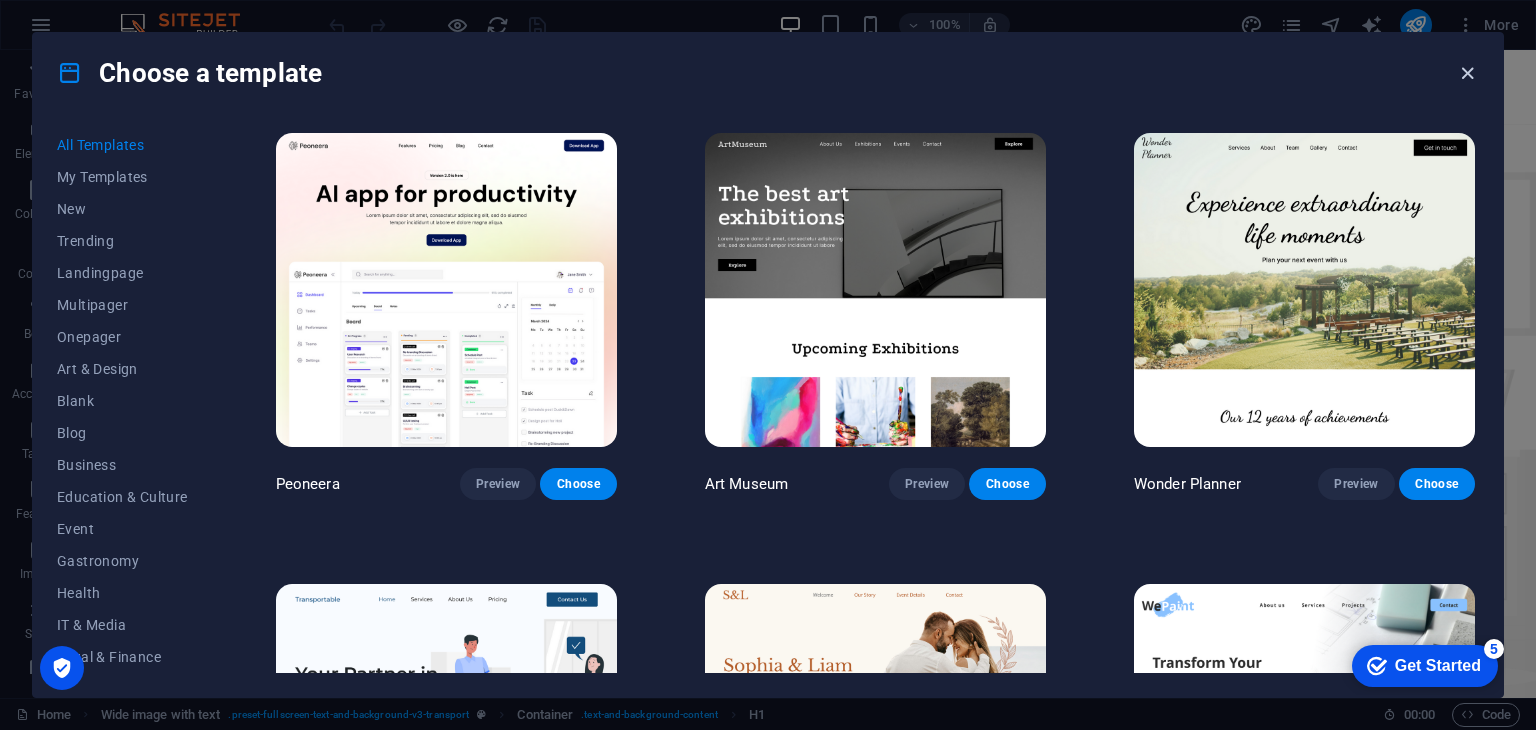 click at bounding box center [1467, 73] 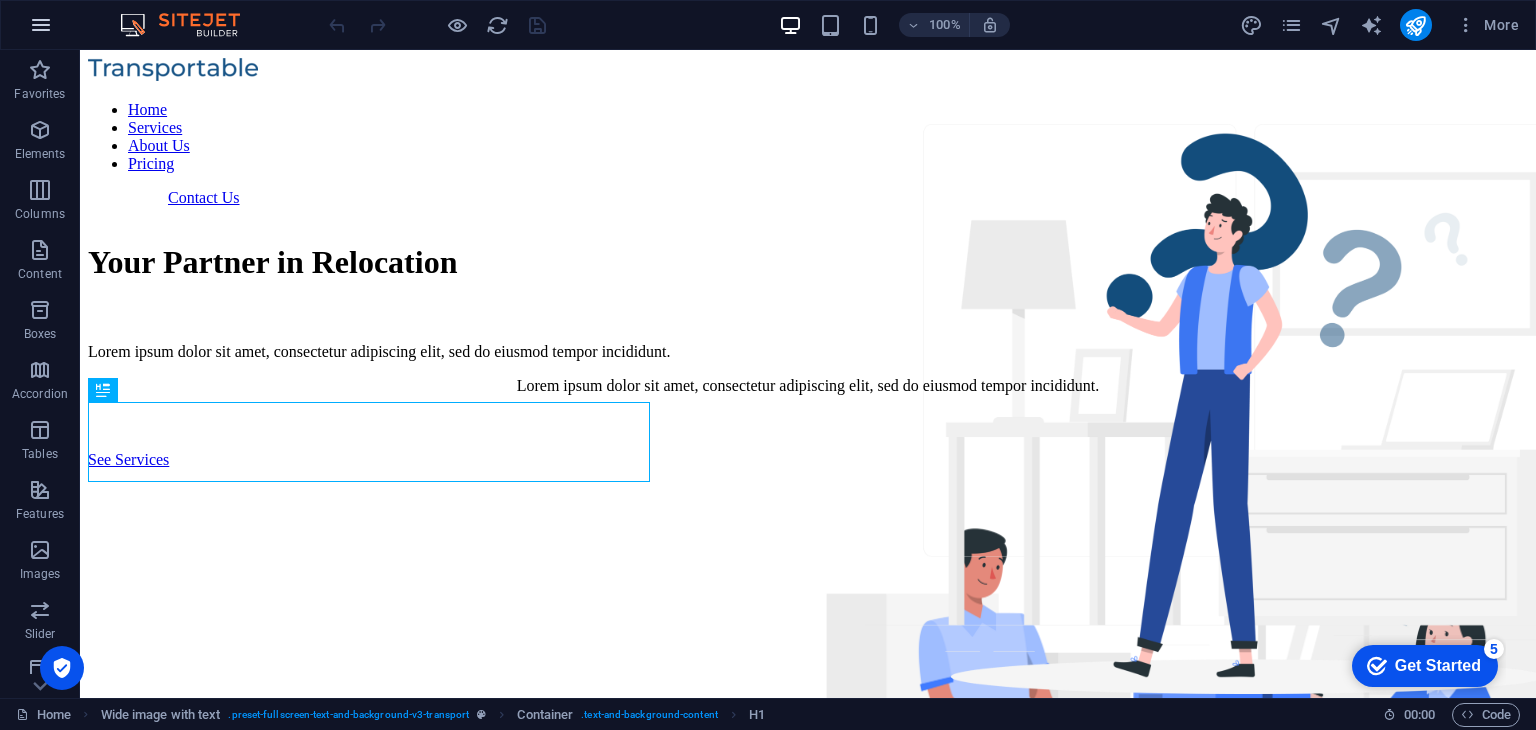 click at bounding box center (41, 25) 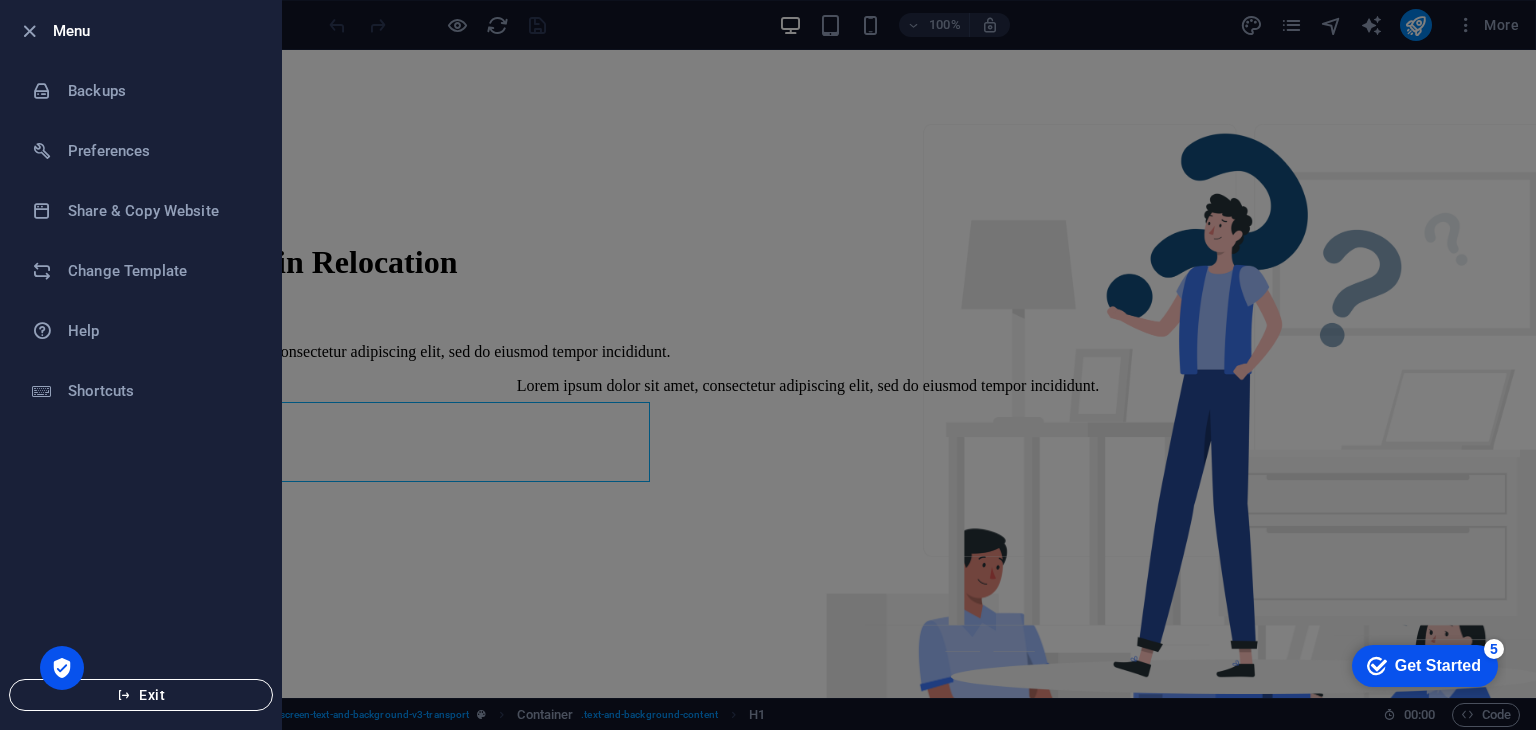 click on "Exit" at bounding box center [141, 695] 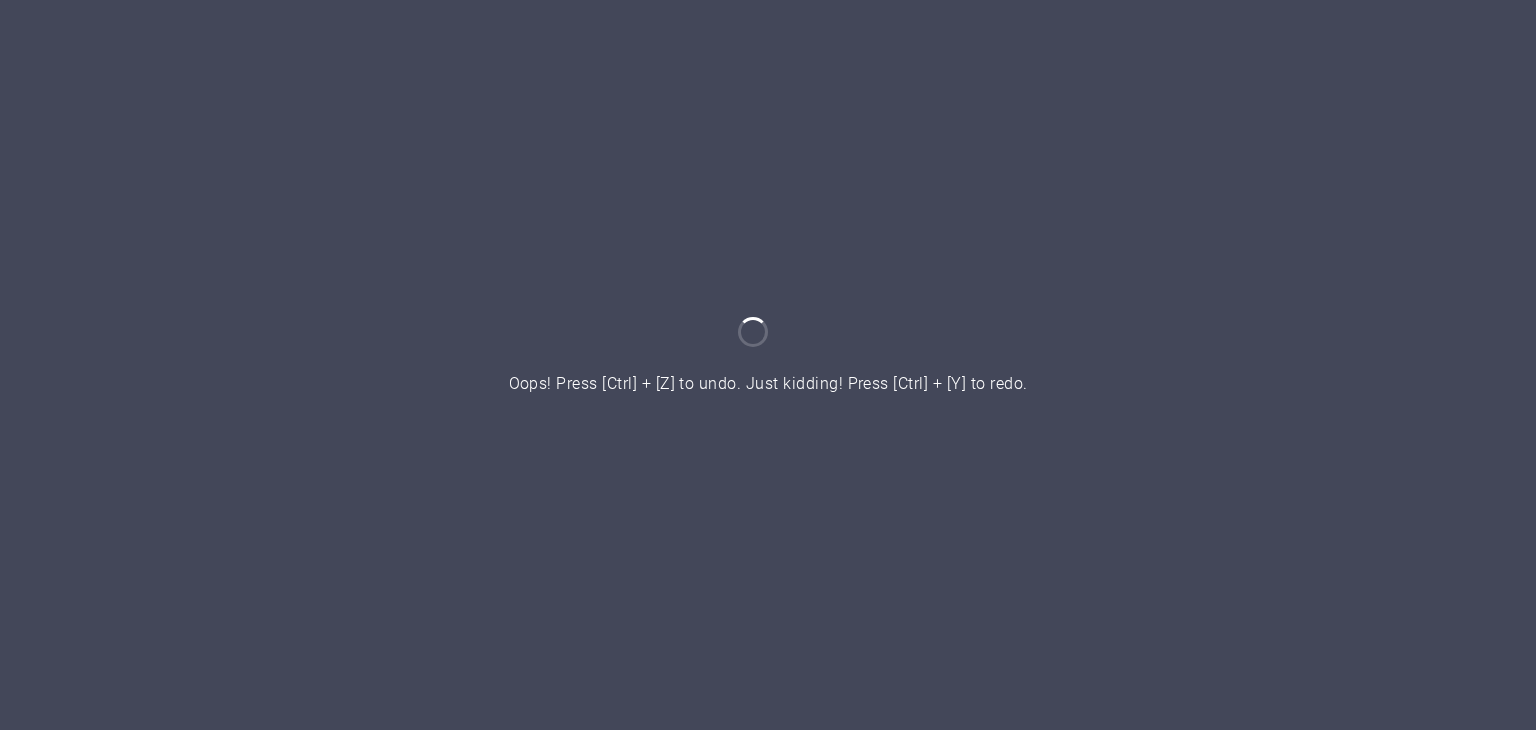scroll, scrollTop: 0, scrollLeft: 0, axis: both 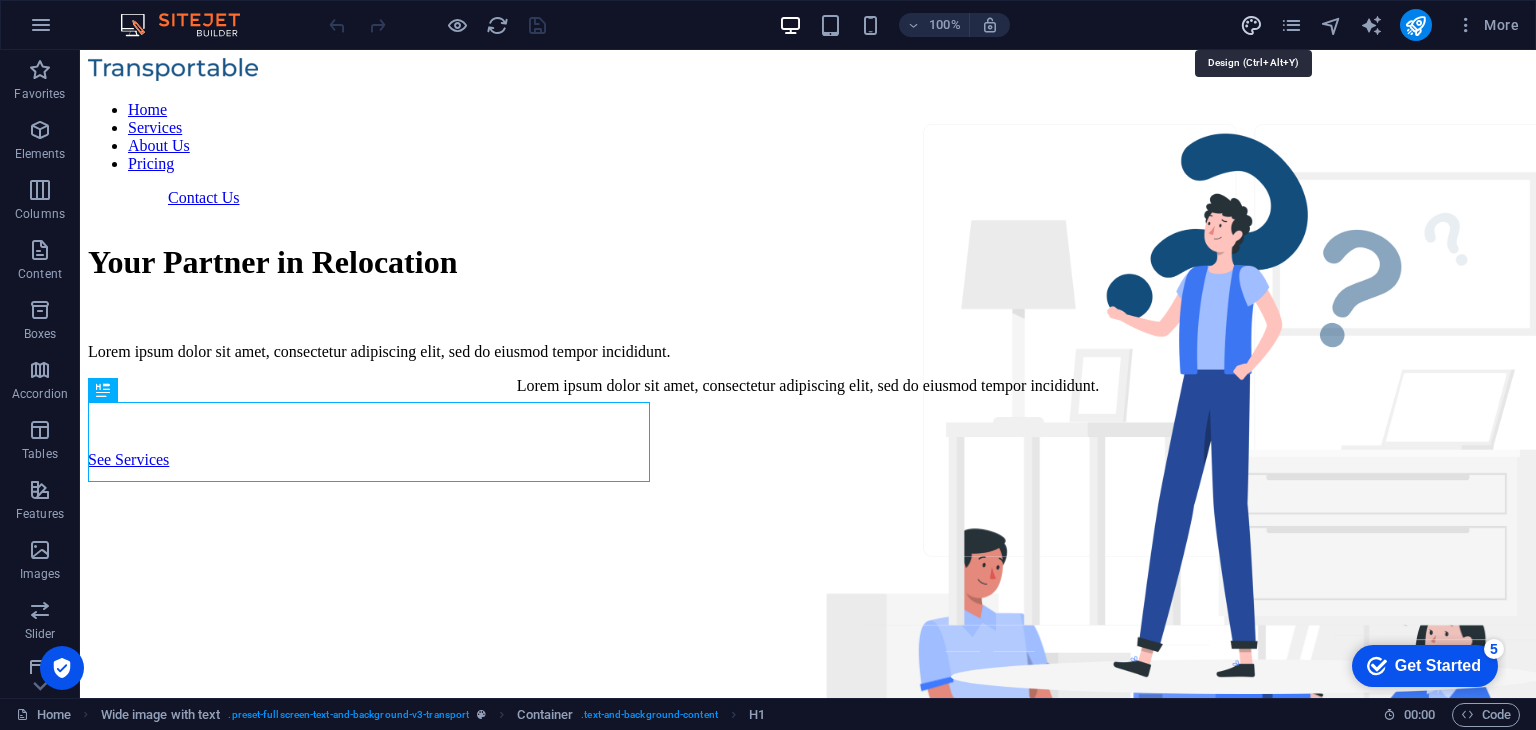 click at bounding box center (1251, 25) 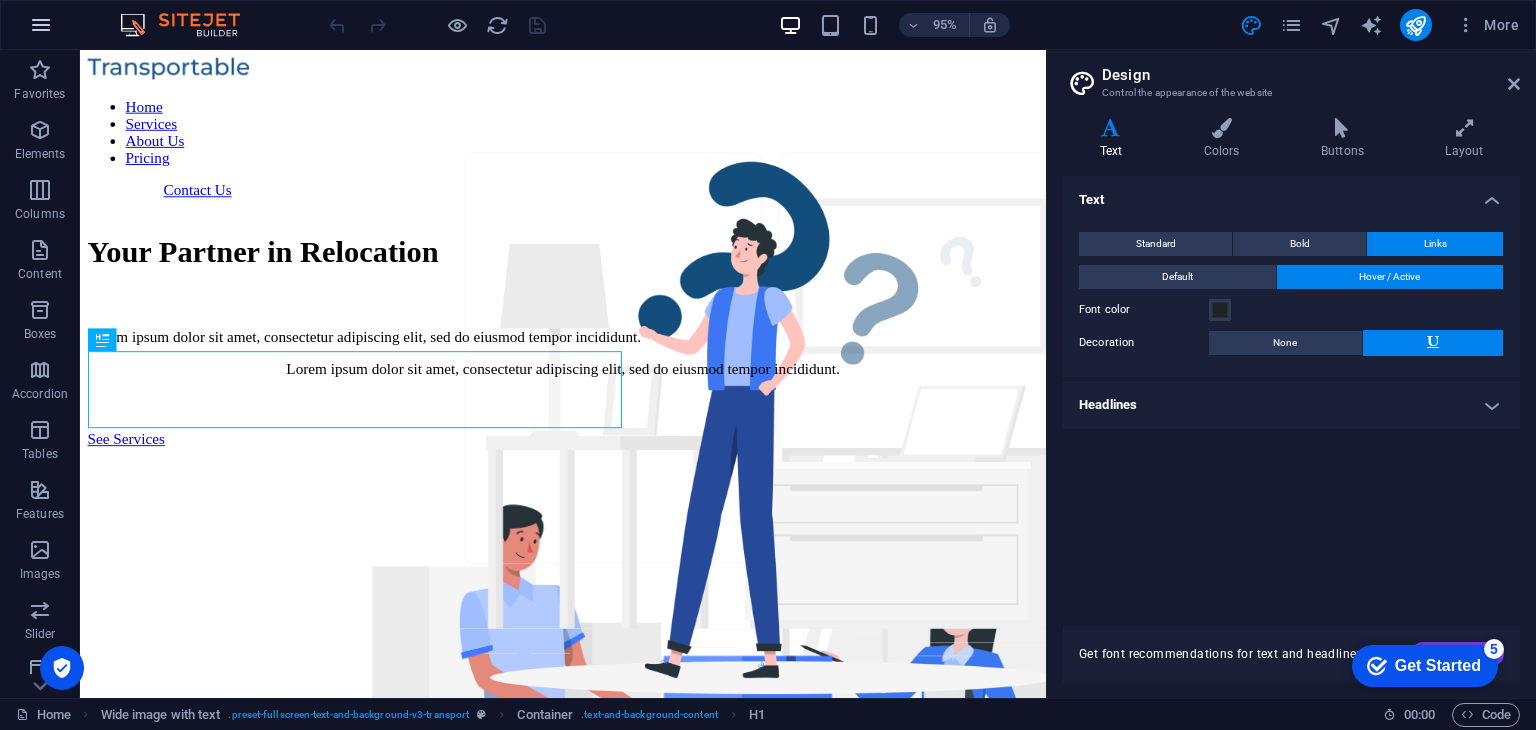 click at bounding box center [41, 25] 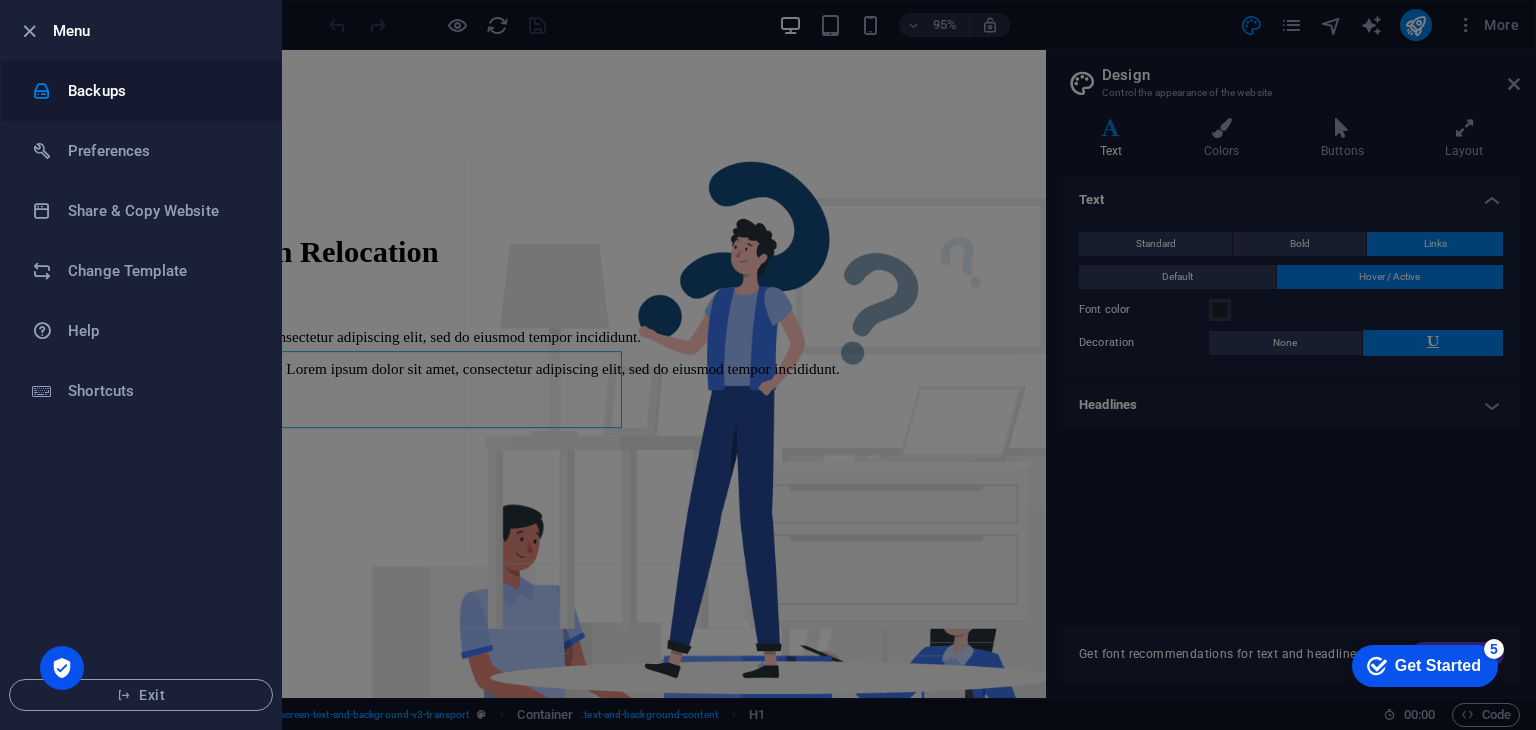 click on "Backups" at bounding box center [160, 91] 